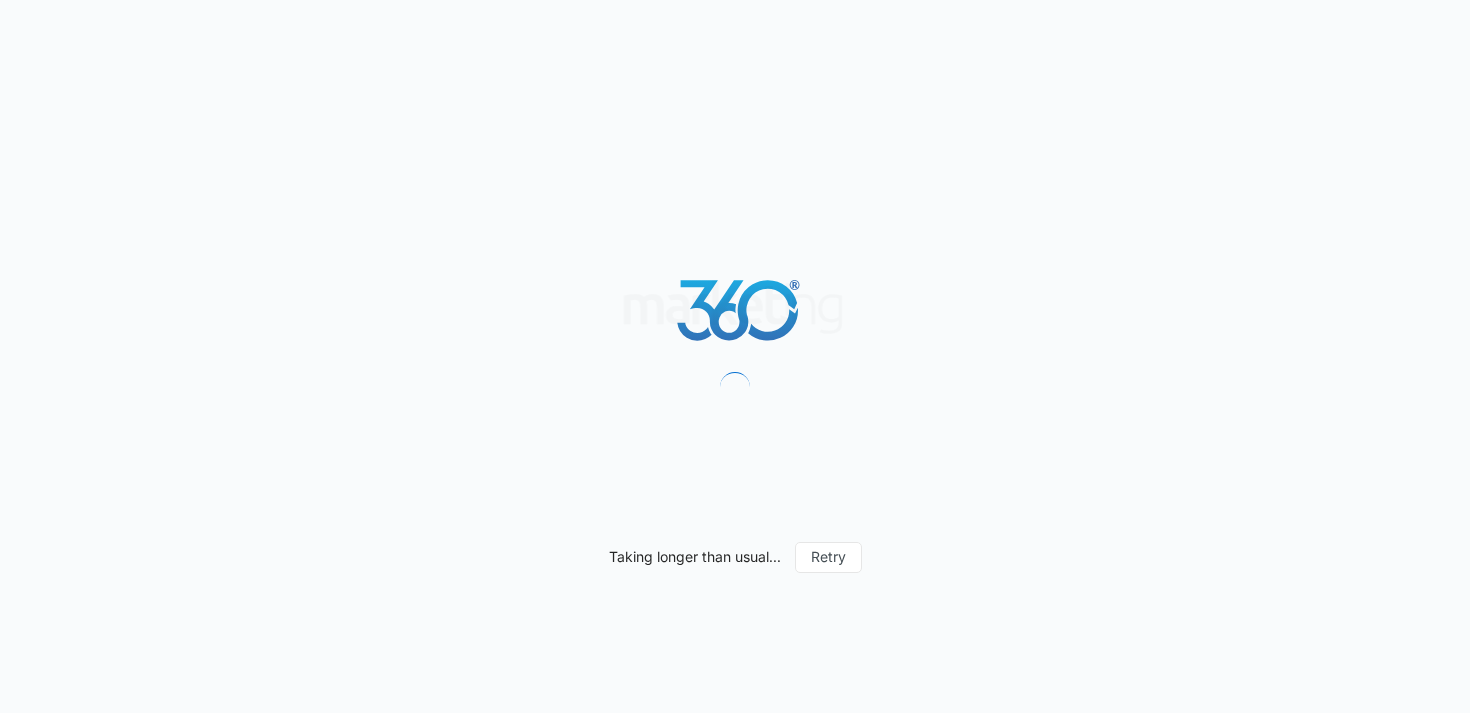 scroll, scrollTop: 0, scrollLeft: 0, axis: both 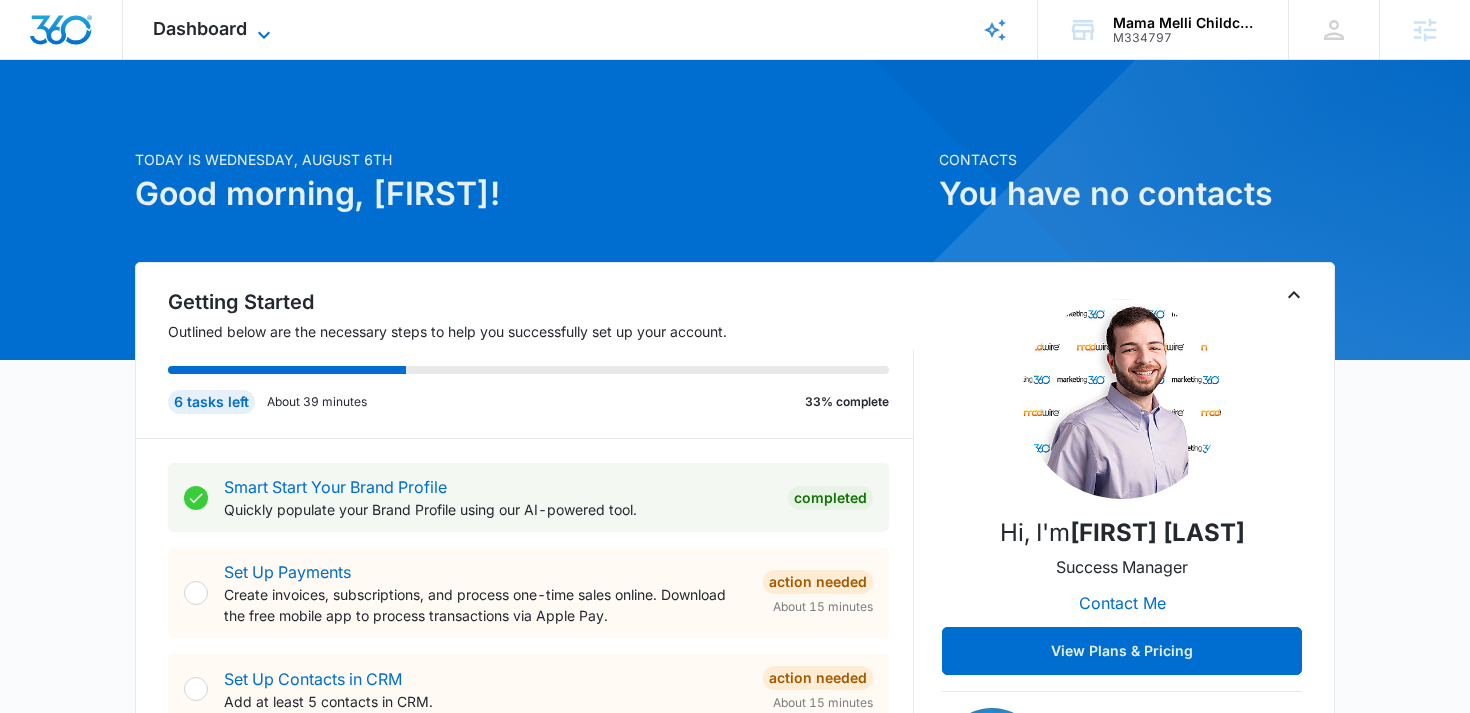 click on "Dashboard" at bounding box center [200, 28] 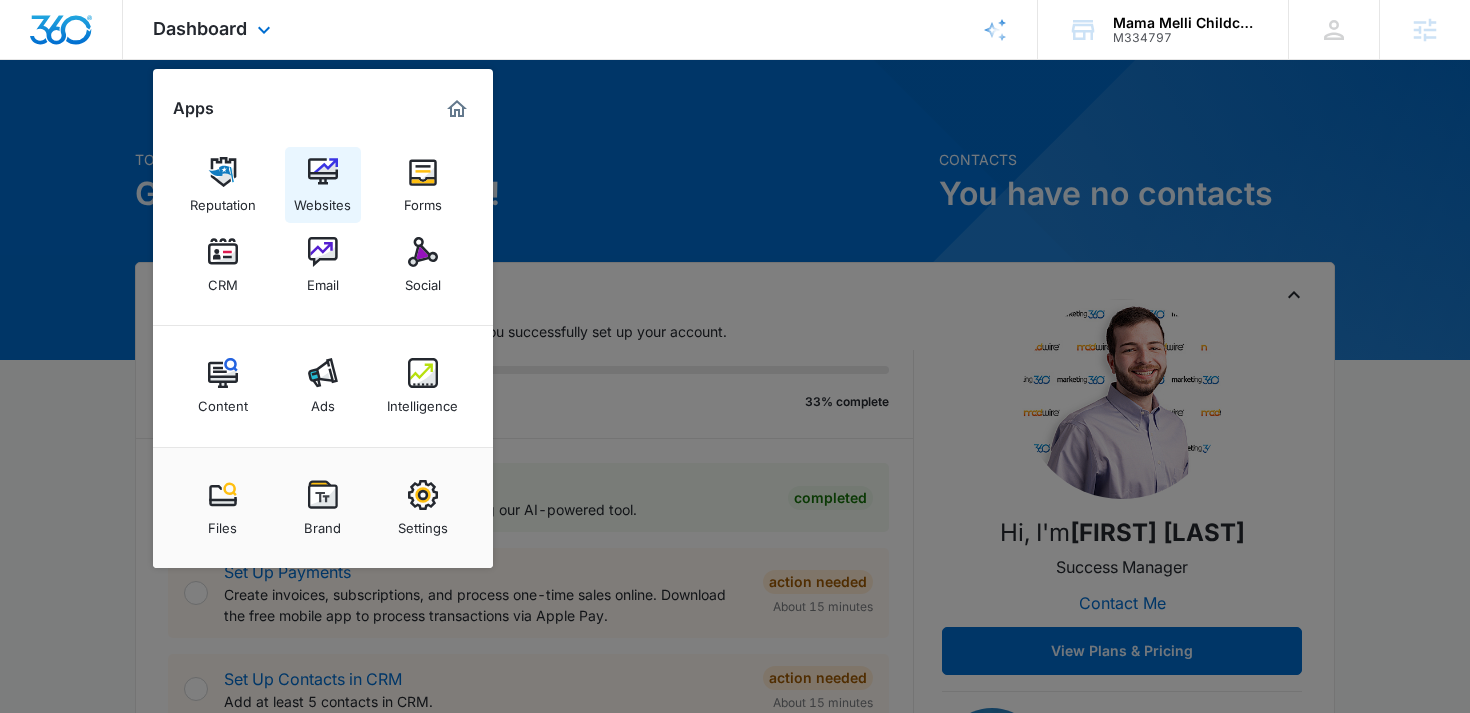 click at bounding box center [323, 172] 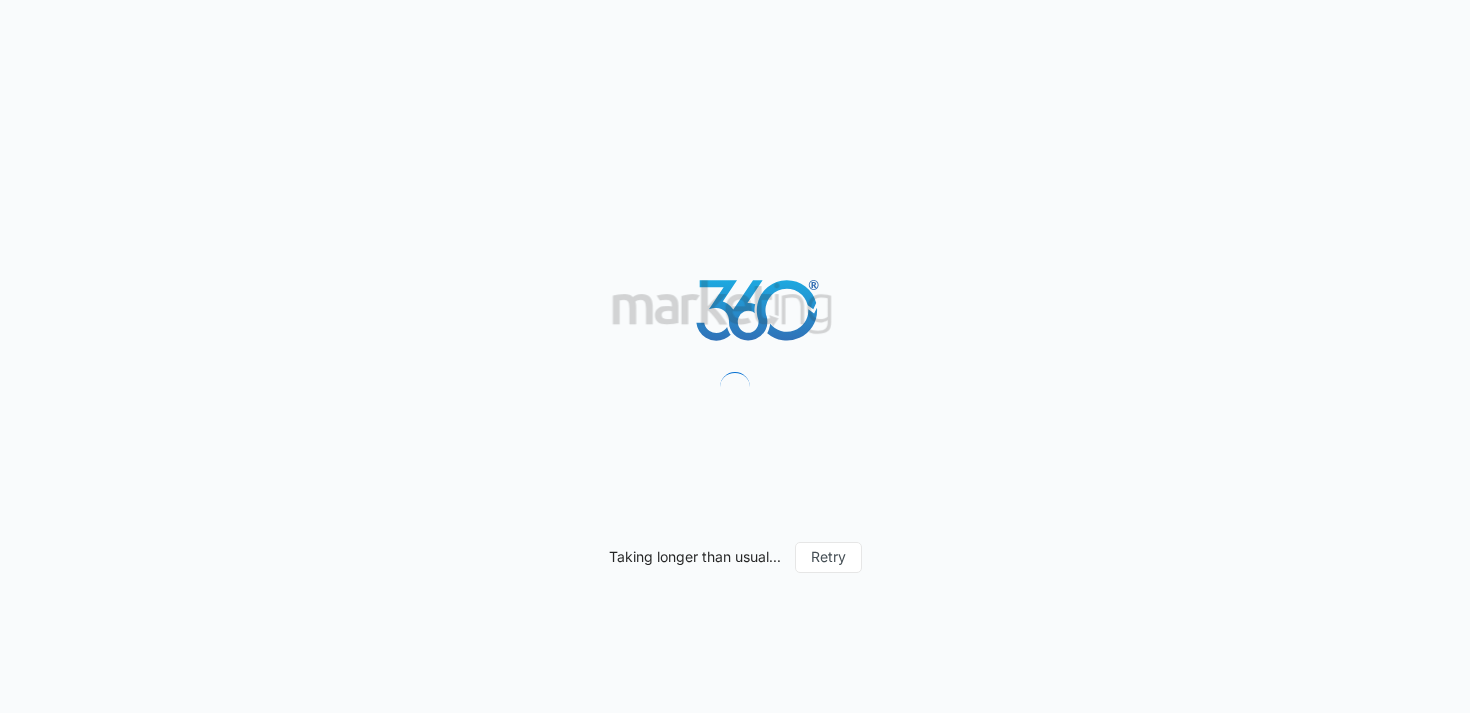scroll, scrollTop: 0, scrollLeft: 0, axis: both 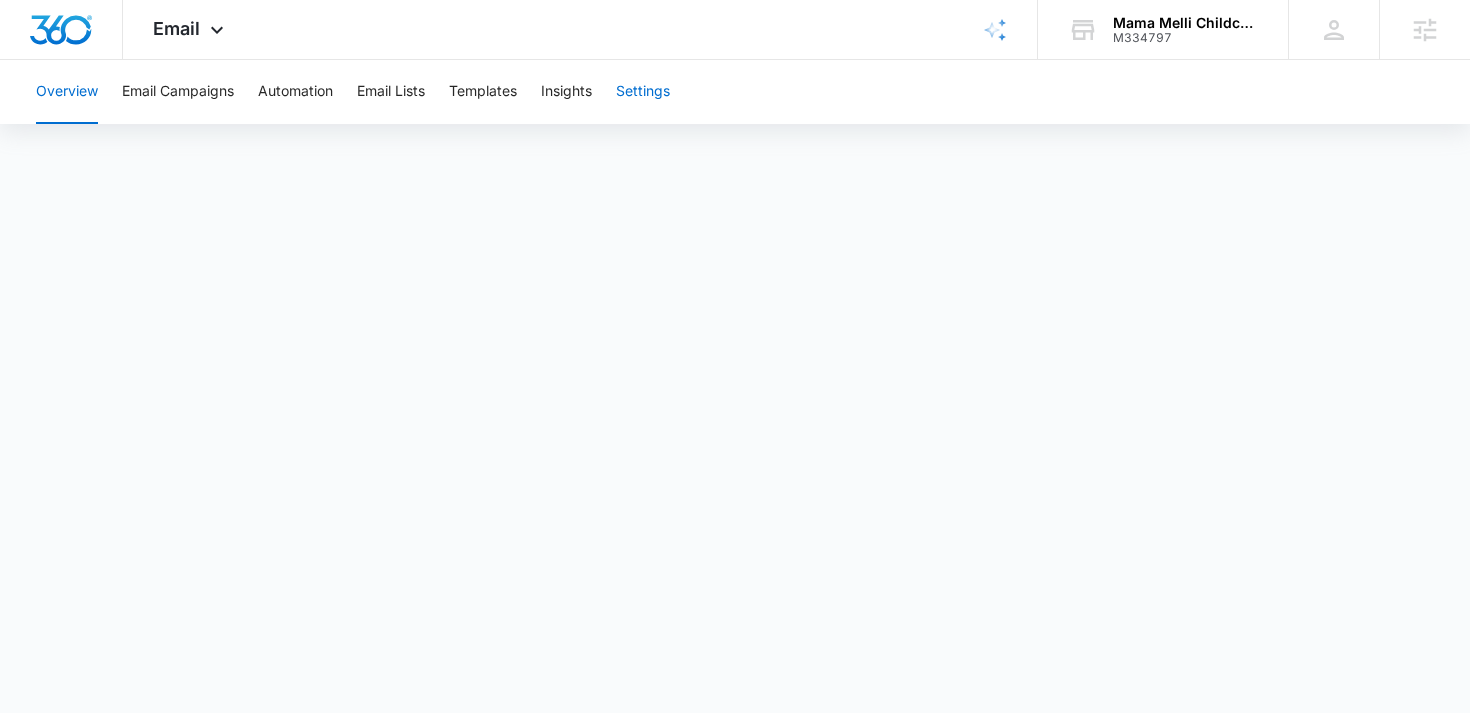 click on "Settings" at bounding box center [643, 92] 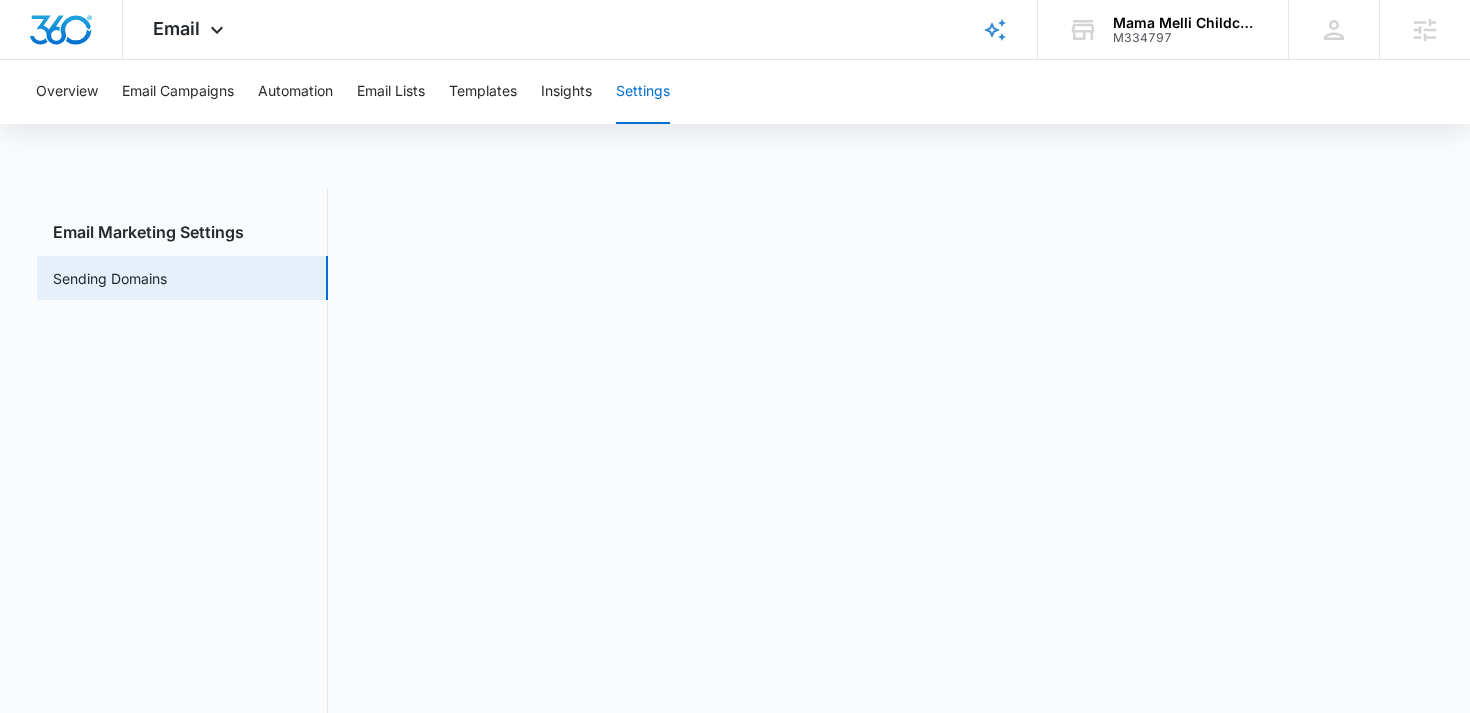 scroll, scrollTop: 44, scrollLeft: 0, axis: vertical 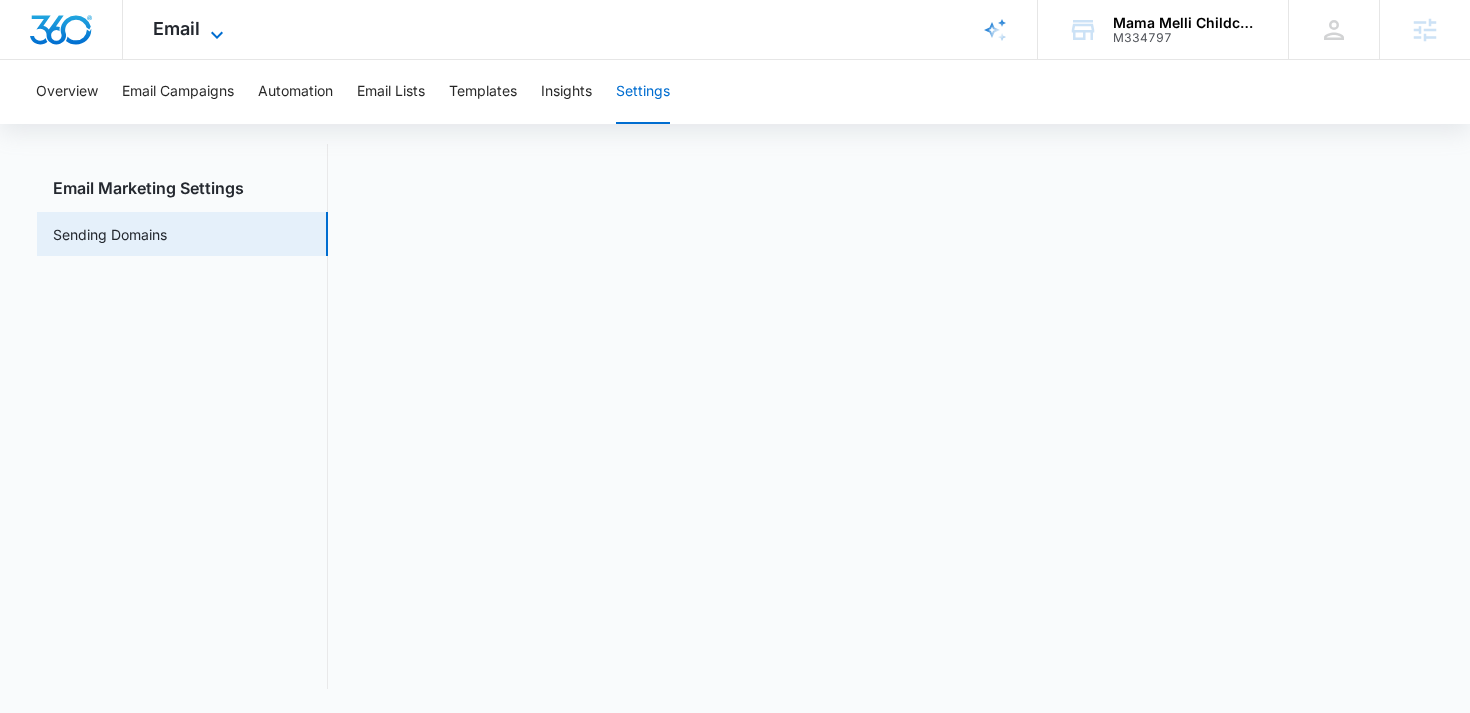 click on "Email" at bounding box center [176, 28] 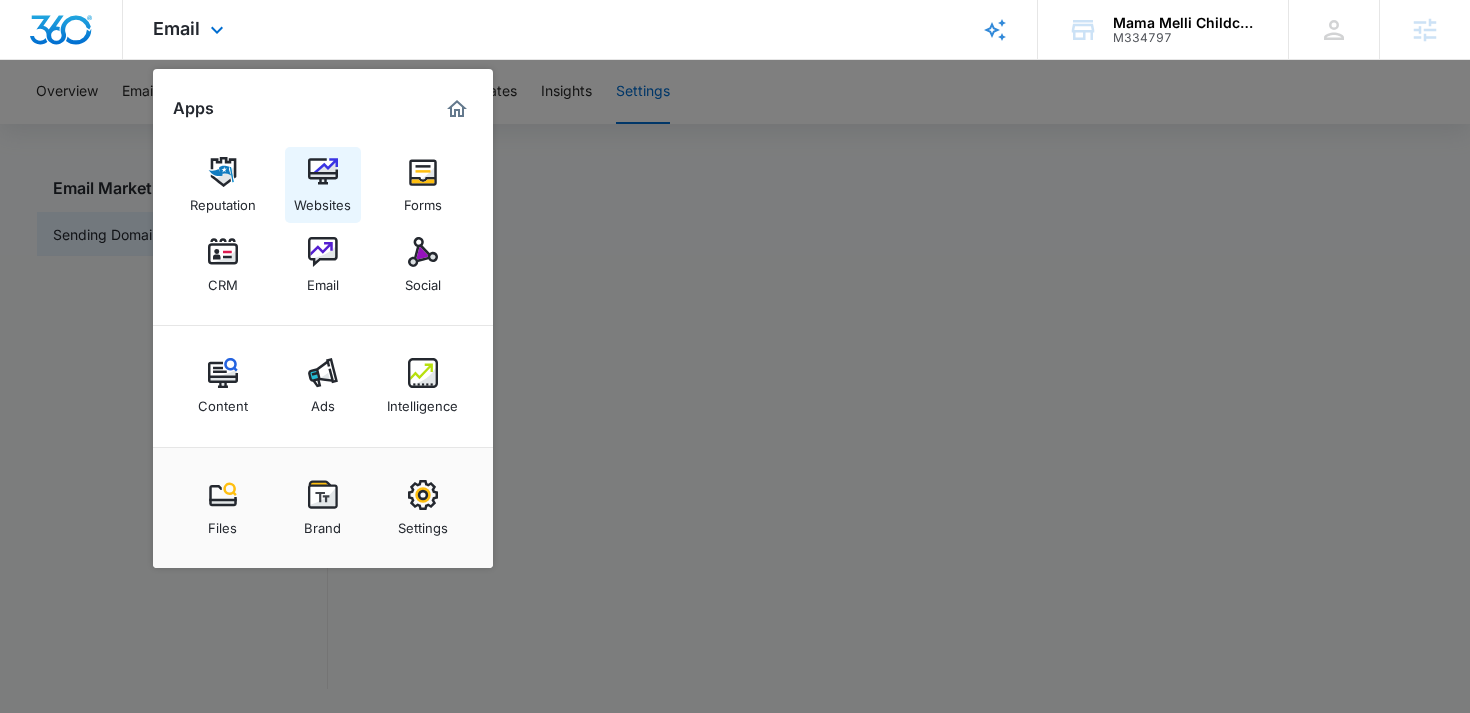 click at bounding box center (323, 172) 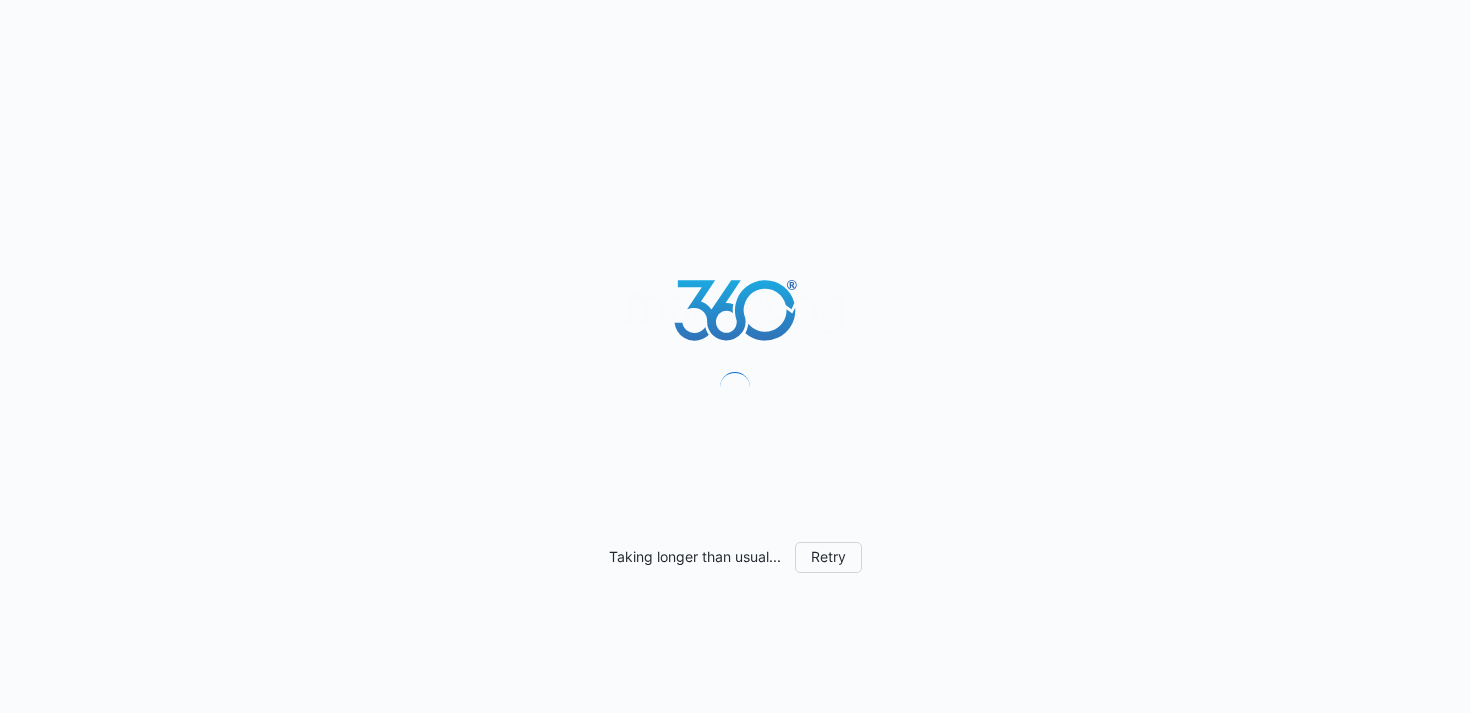scroll, scrollTop: 0, scrollLeft: 0, axis: both 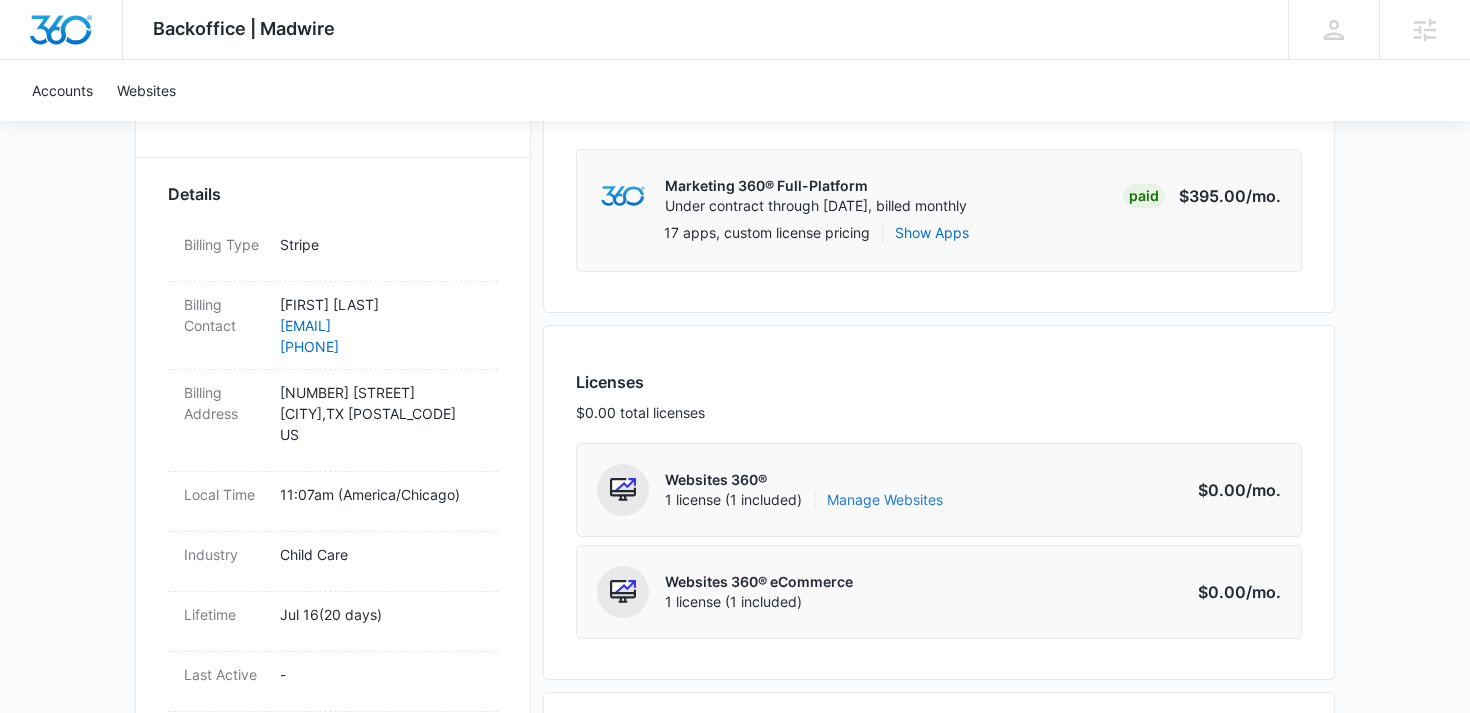 click on "Manage Websites" at bounding box center [885, 500] 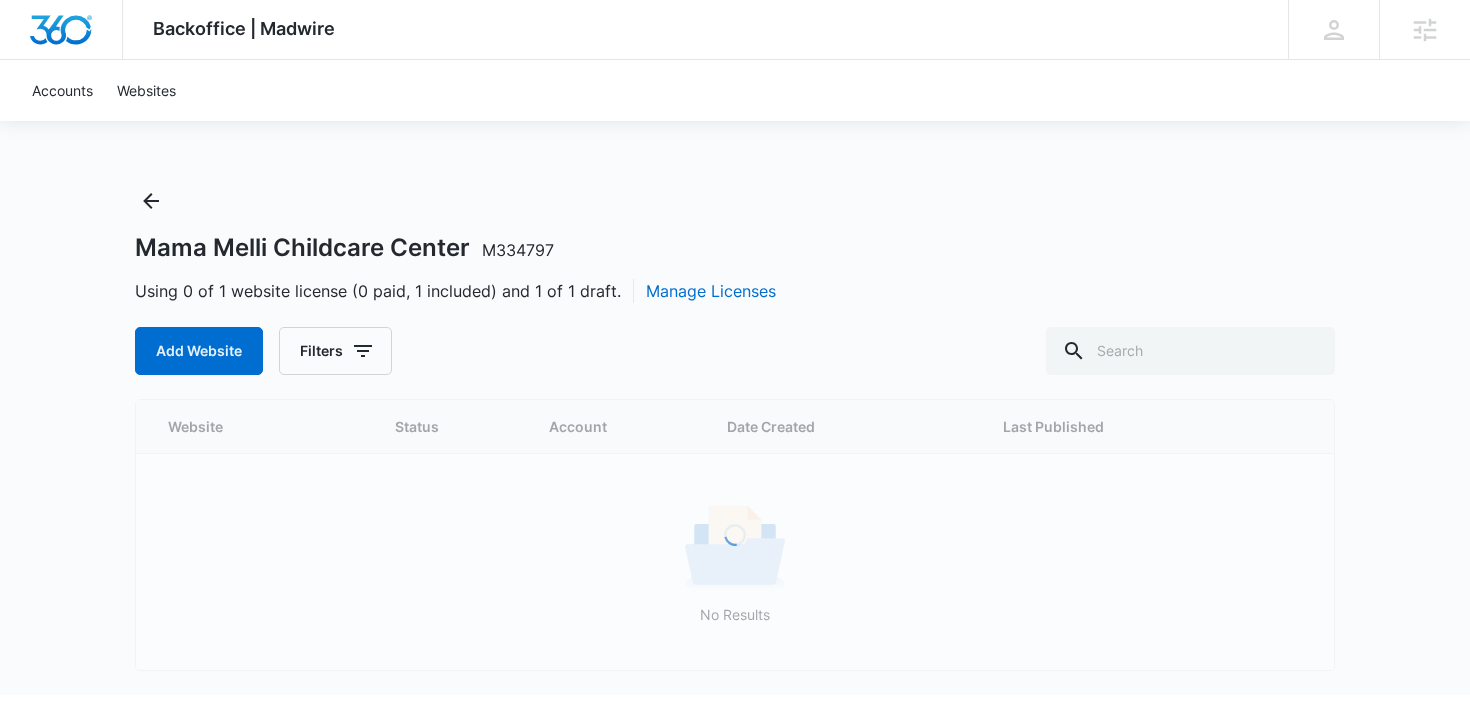 scroll, scrollTop: 0, scrollLeft: 0, axis: both 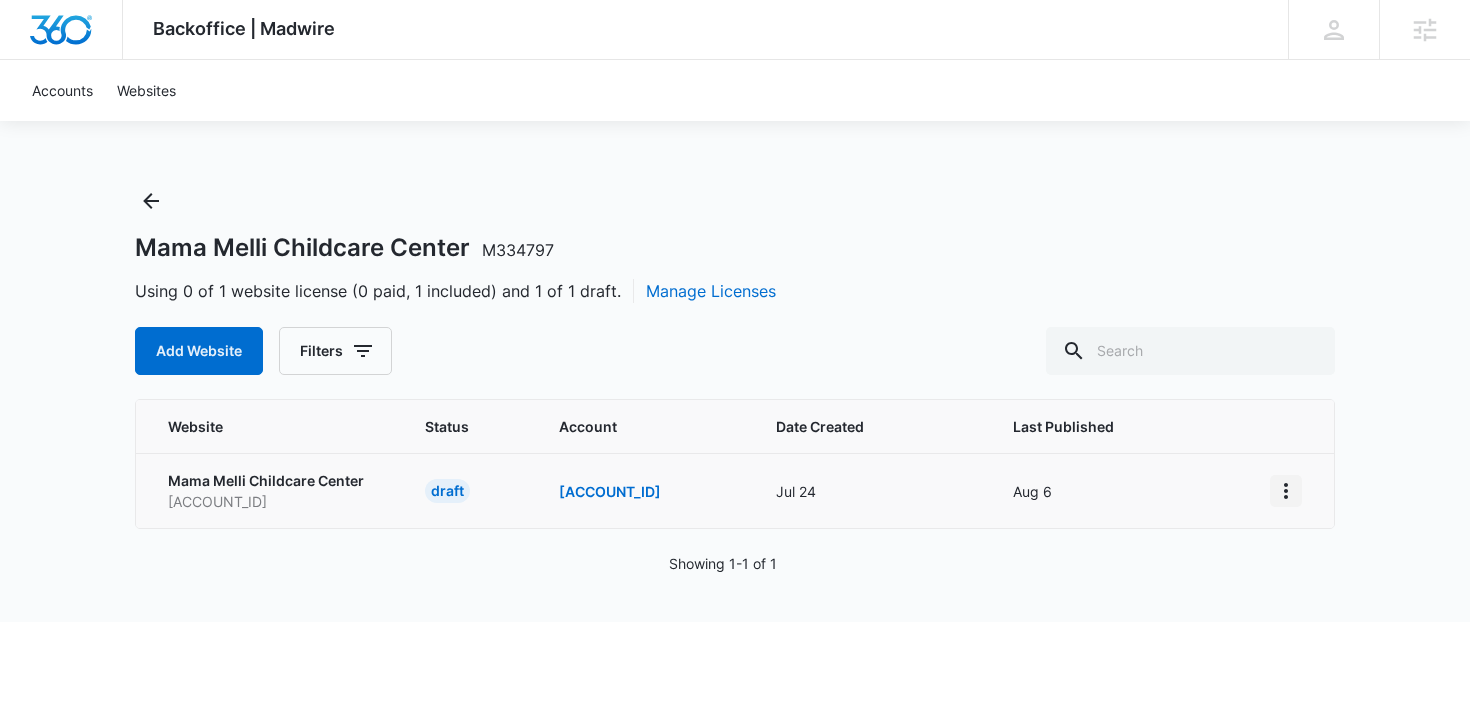 click 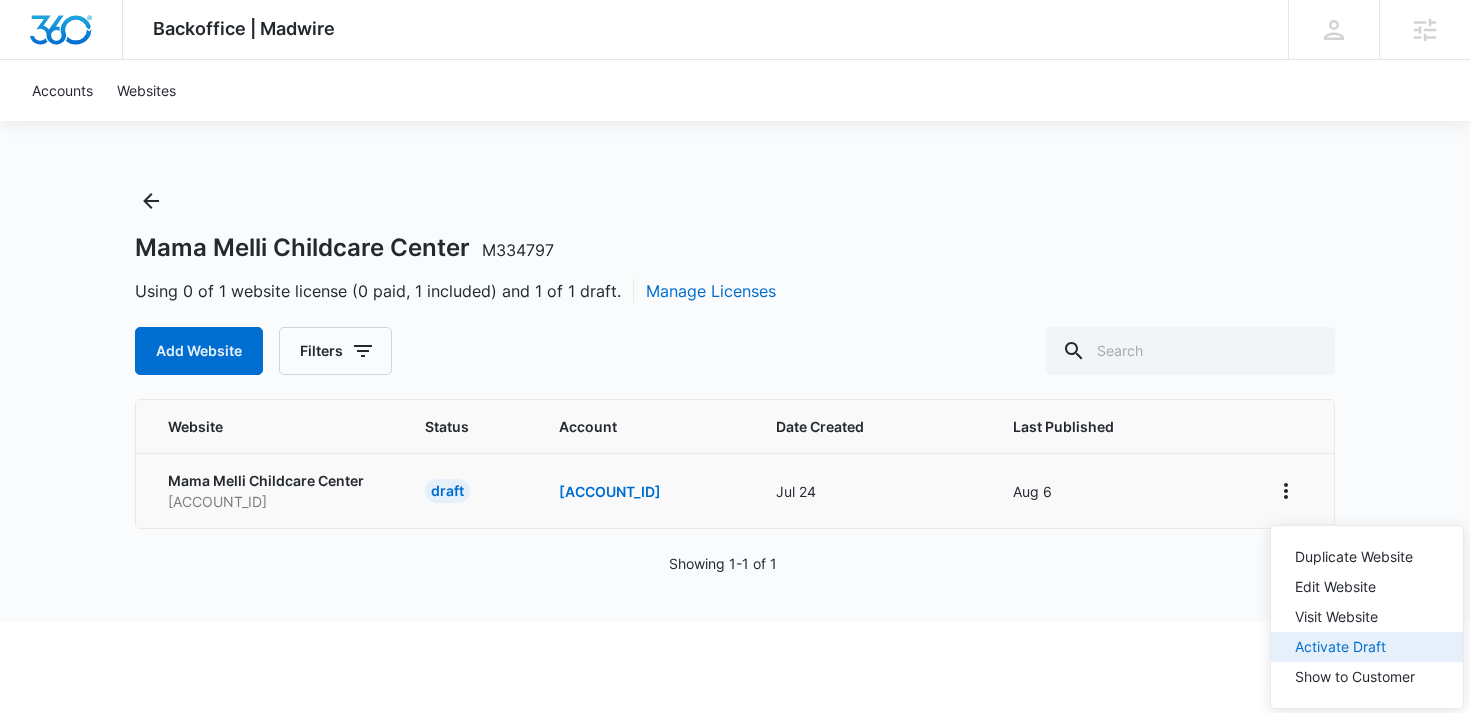 click on "Activate Draft" at bounding box center (1355, 647) 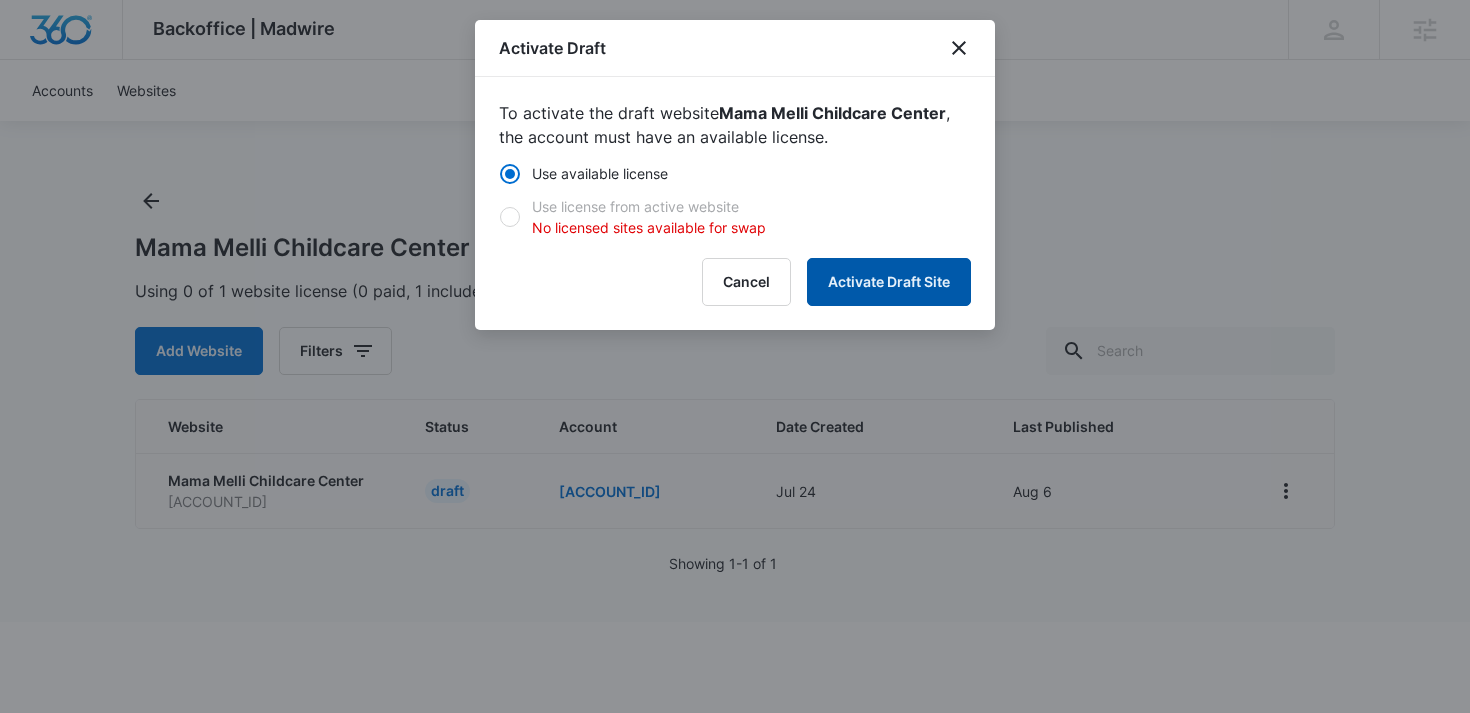 click on "Activate Draft Site" at bounding box center (889, 282) 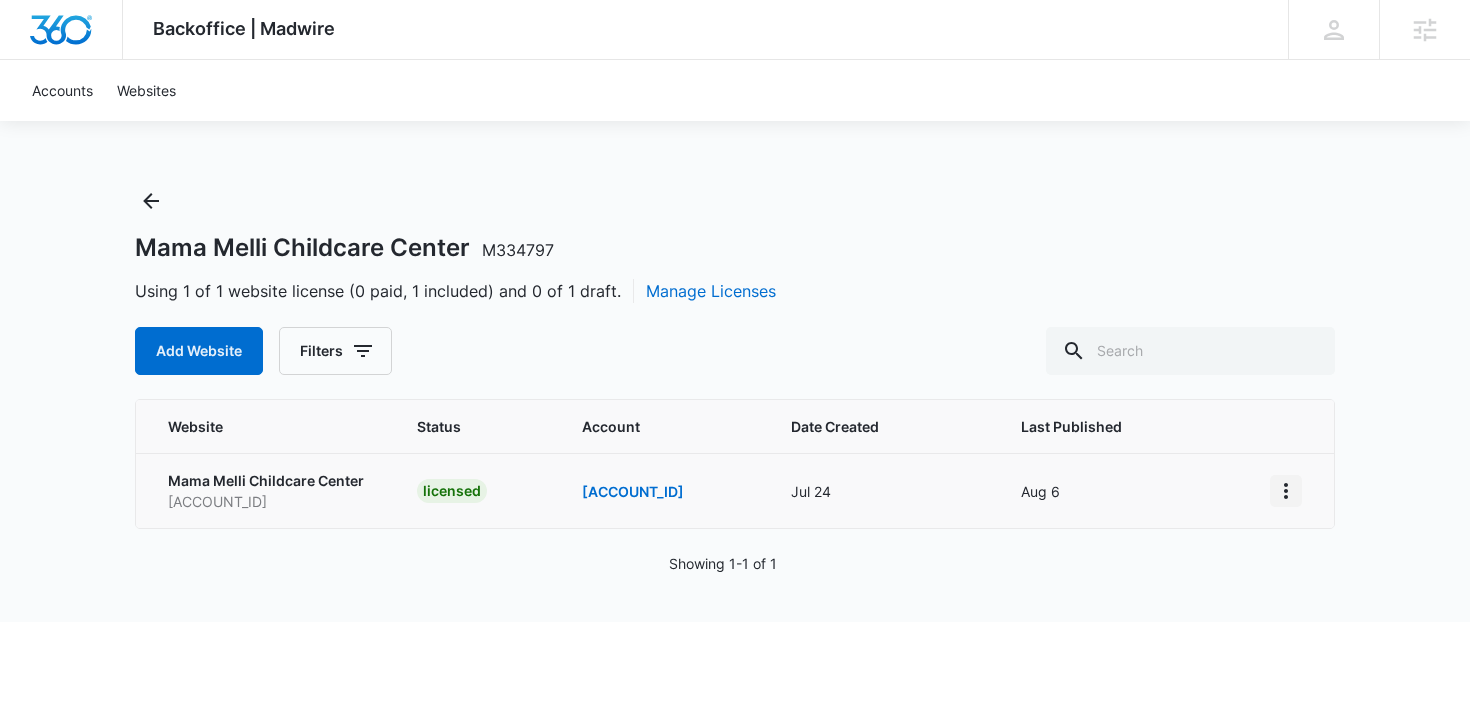 click 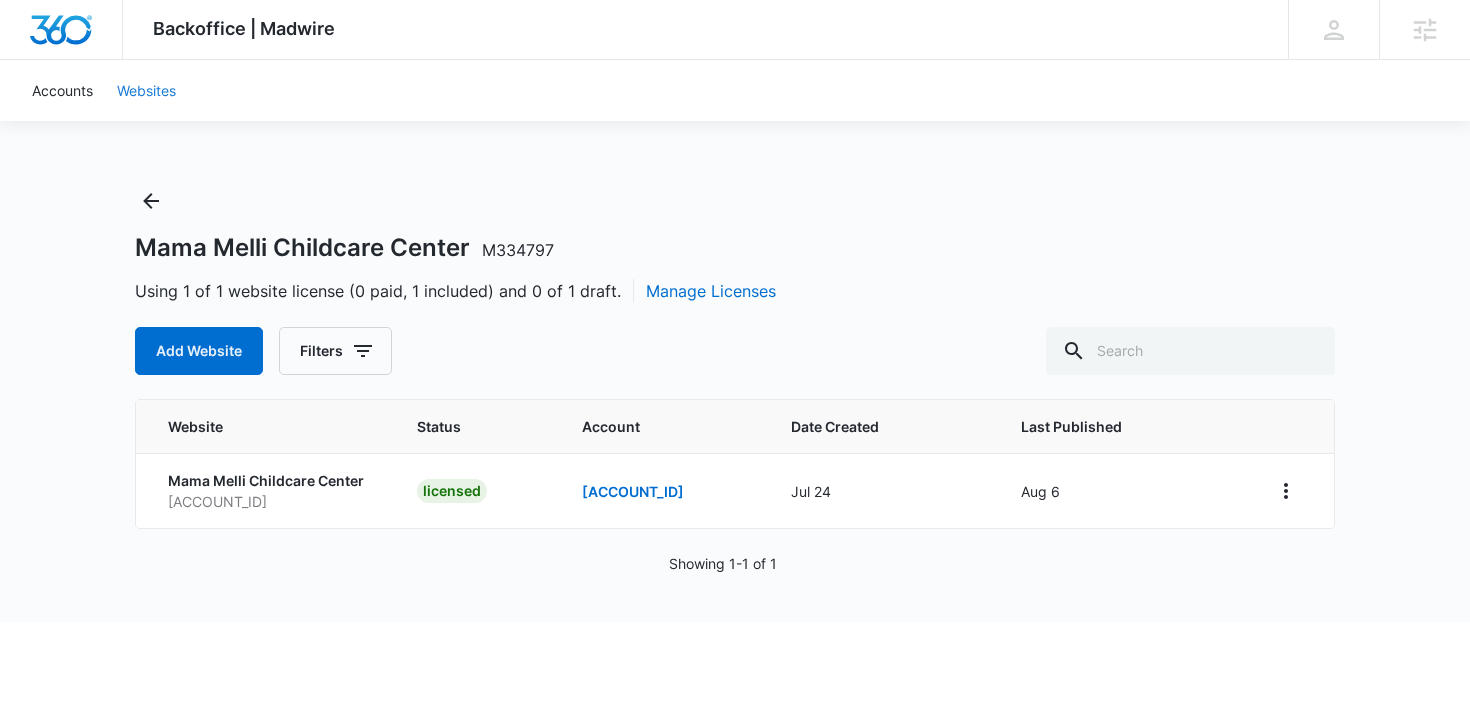click on "Websites" at bounding box center (146, 90) 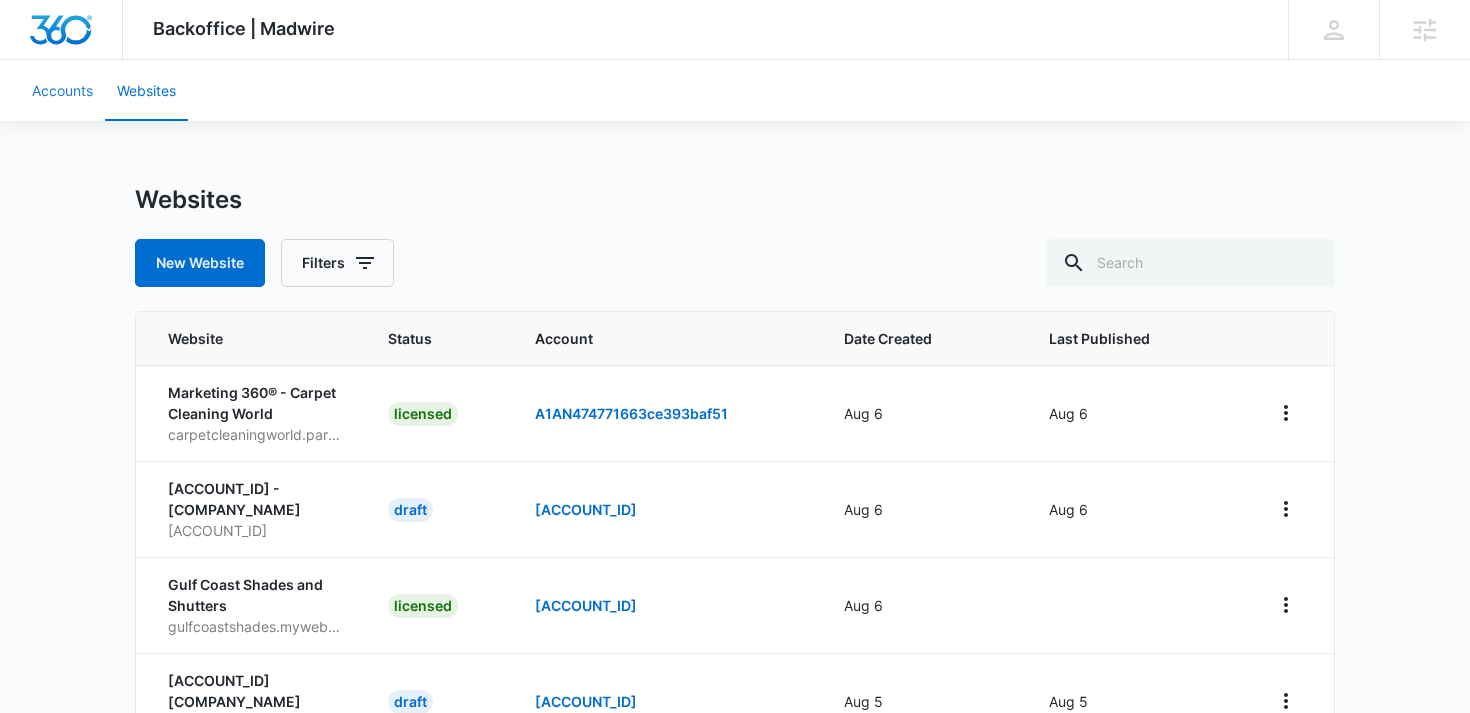 click on "Accounts" at bounding box center [62, 90] 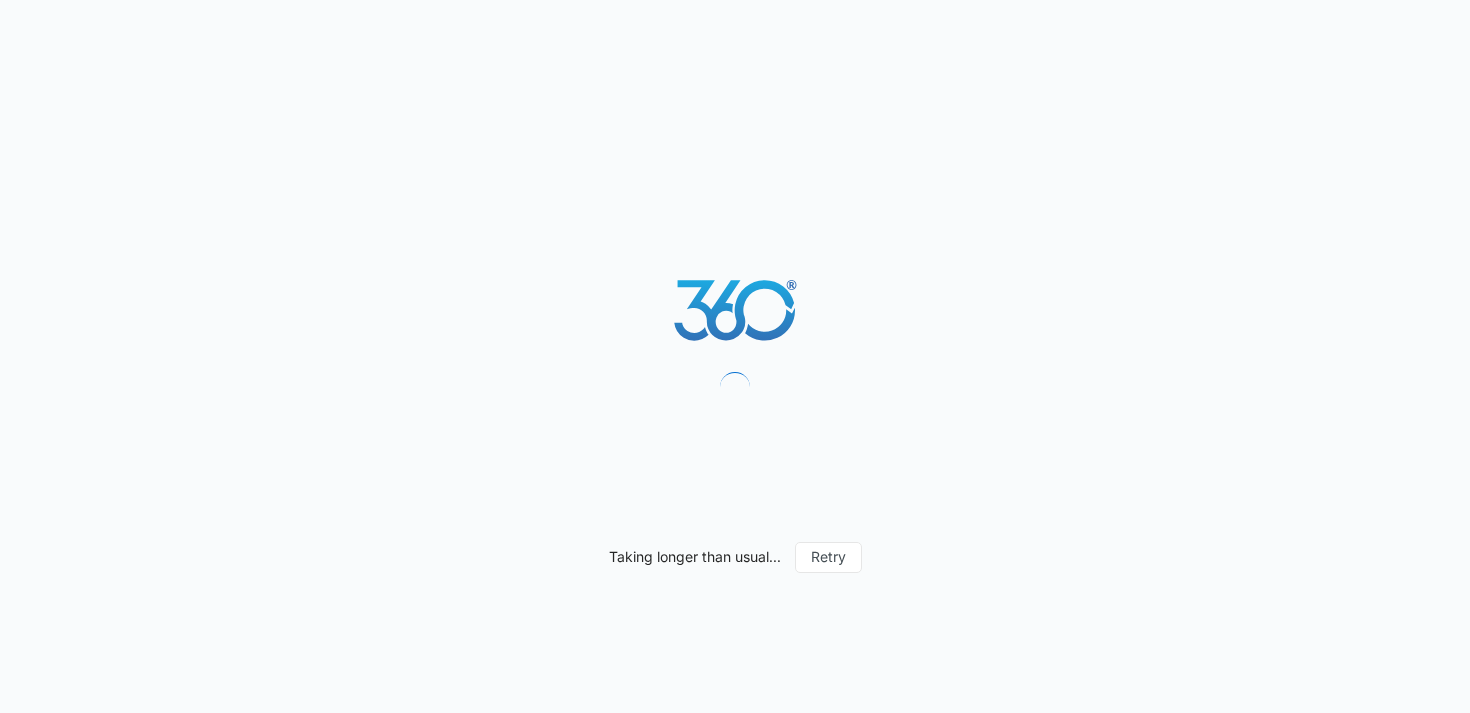 scroll, scrollTop: 0, scrollLeft: 0, axis: both 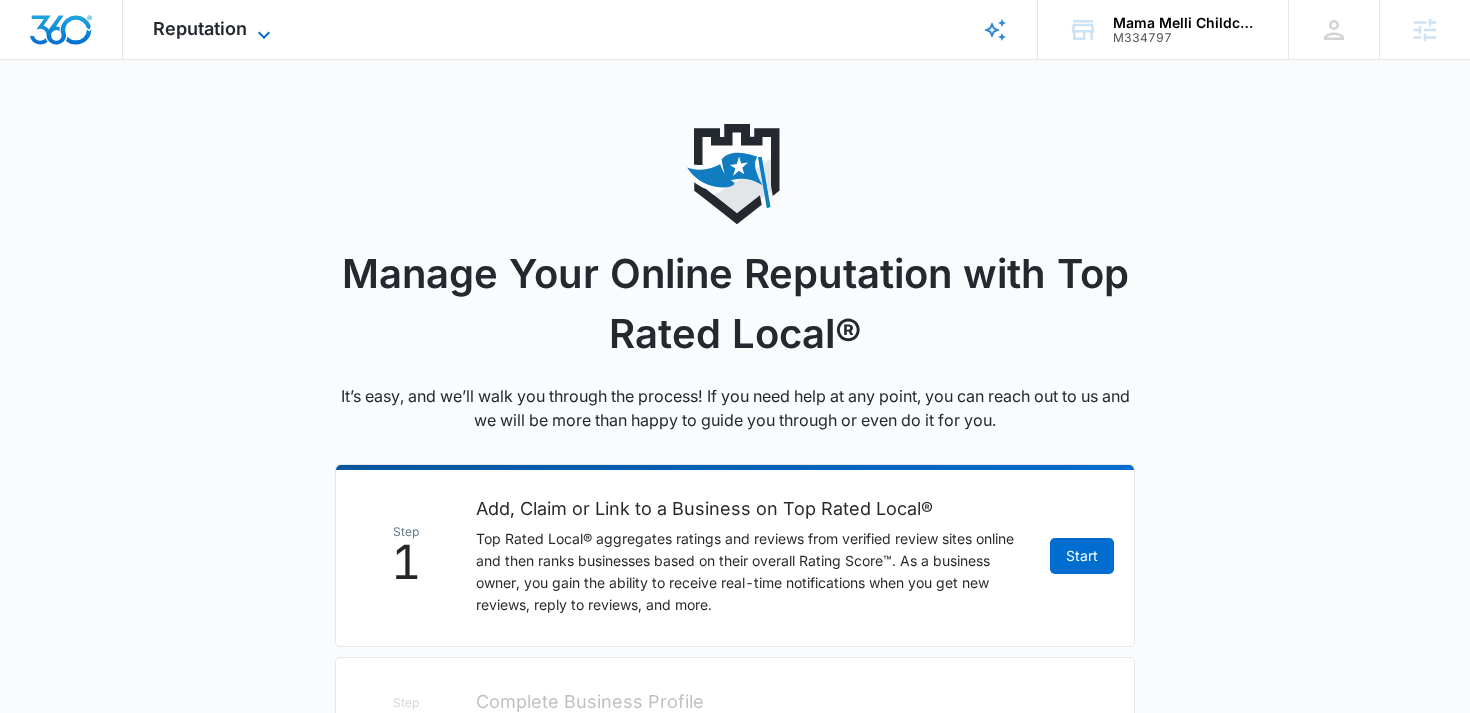 click on "Reputation Apps Reputation Websites Forms CRM Email Social Content Ads Intelligence Files Brand Settings" at bounding box center [214, 29] 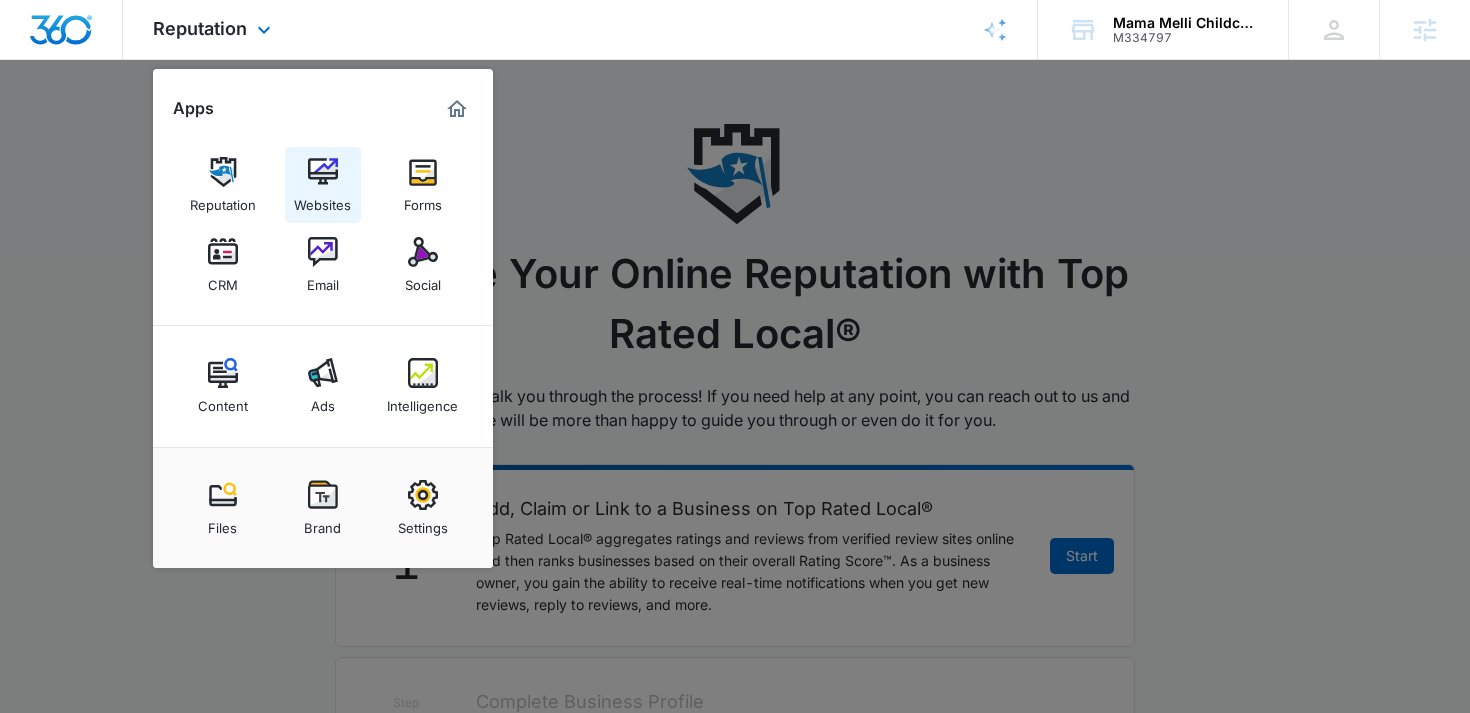 click at bounding box center [323, 172] 